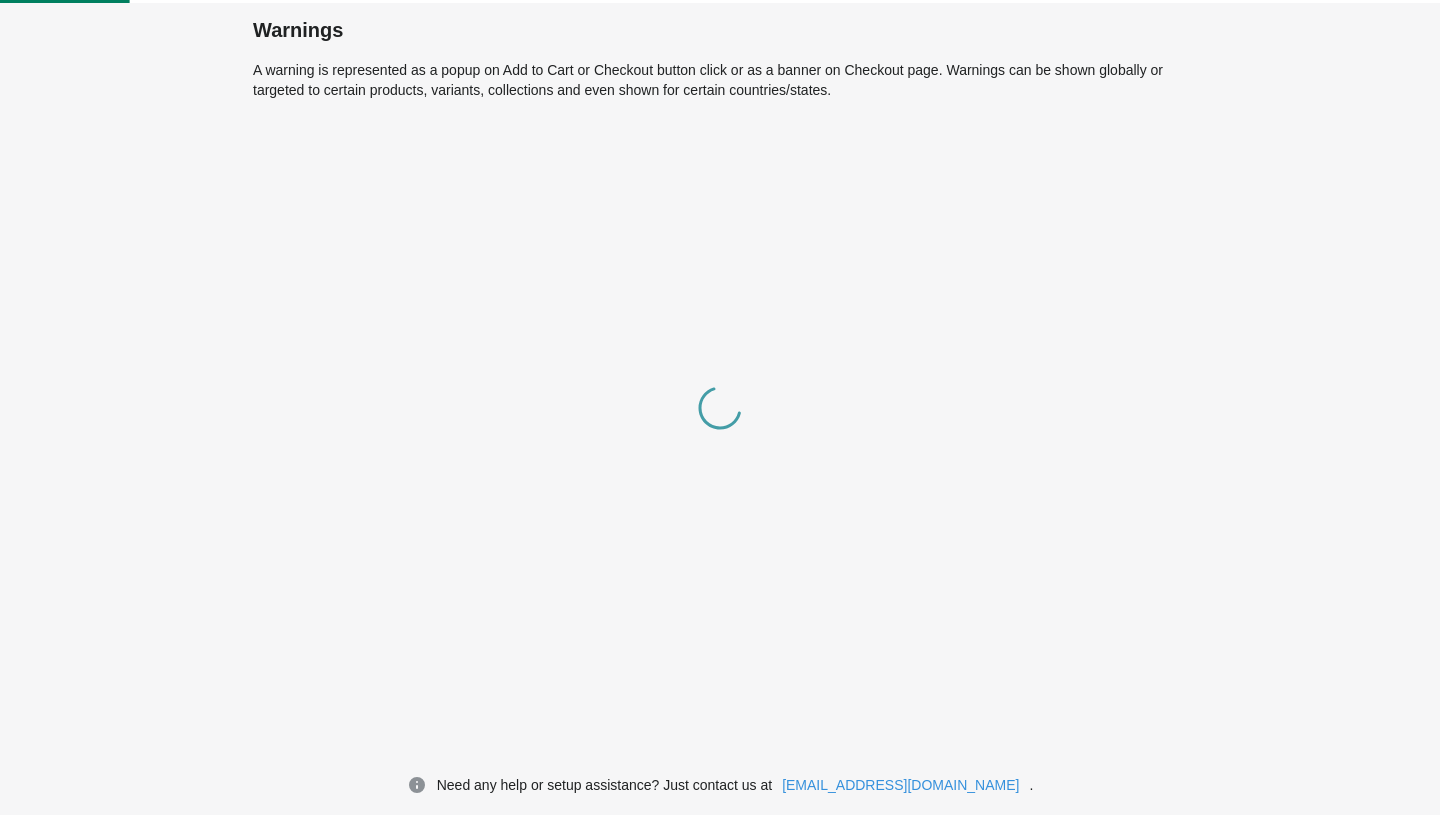 scroll, scrollTop: 0, scrollLeft: 0, axis: both 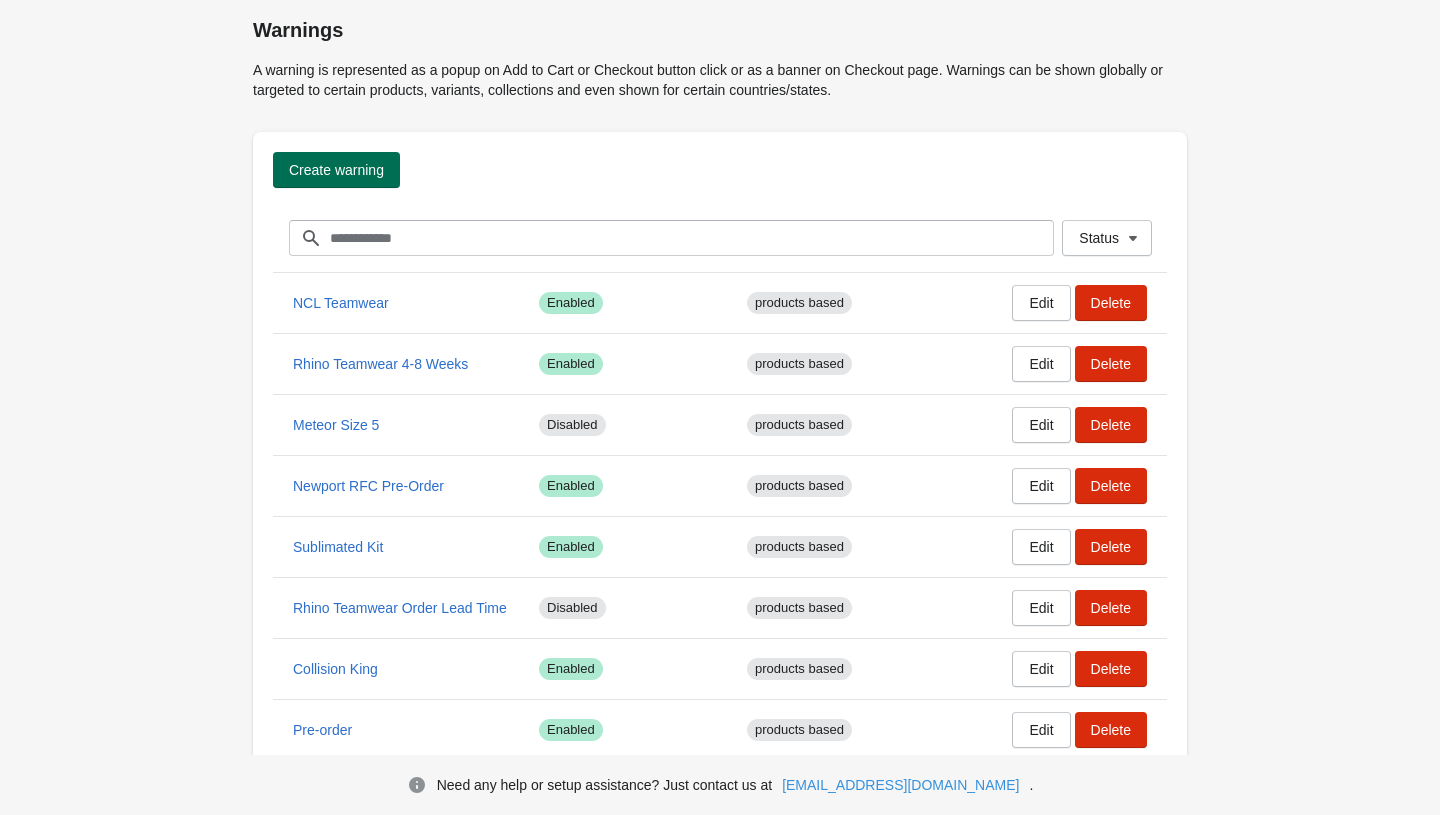 click on "Create warning" at bounding box center [336, 170] 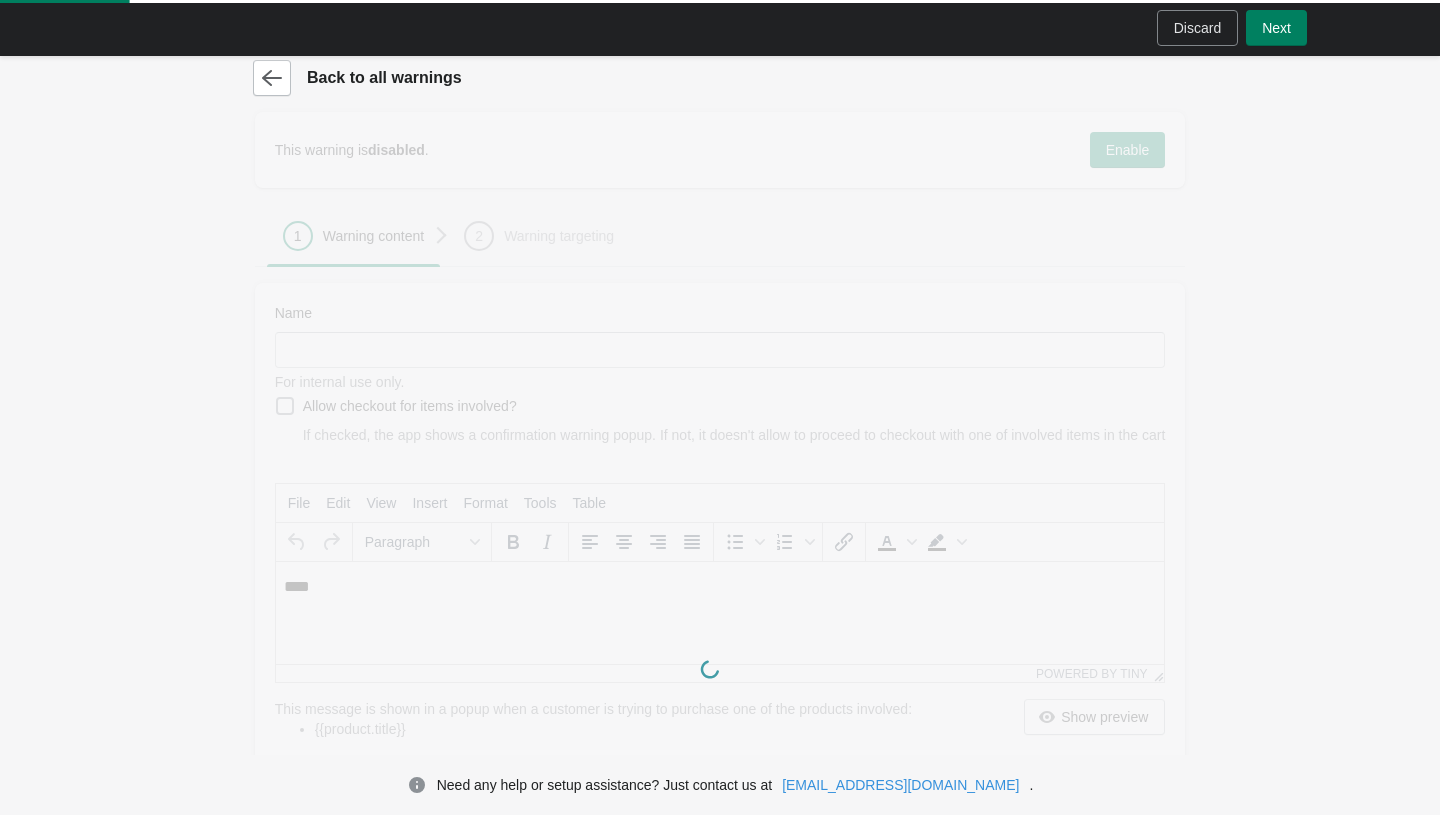 scroll, scrollTop: 0, scrollLeft: 0, axis: both 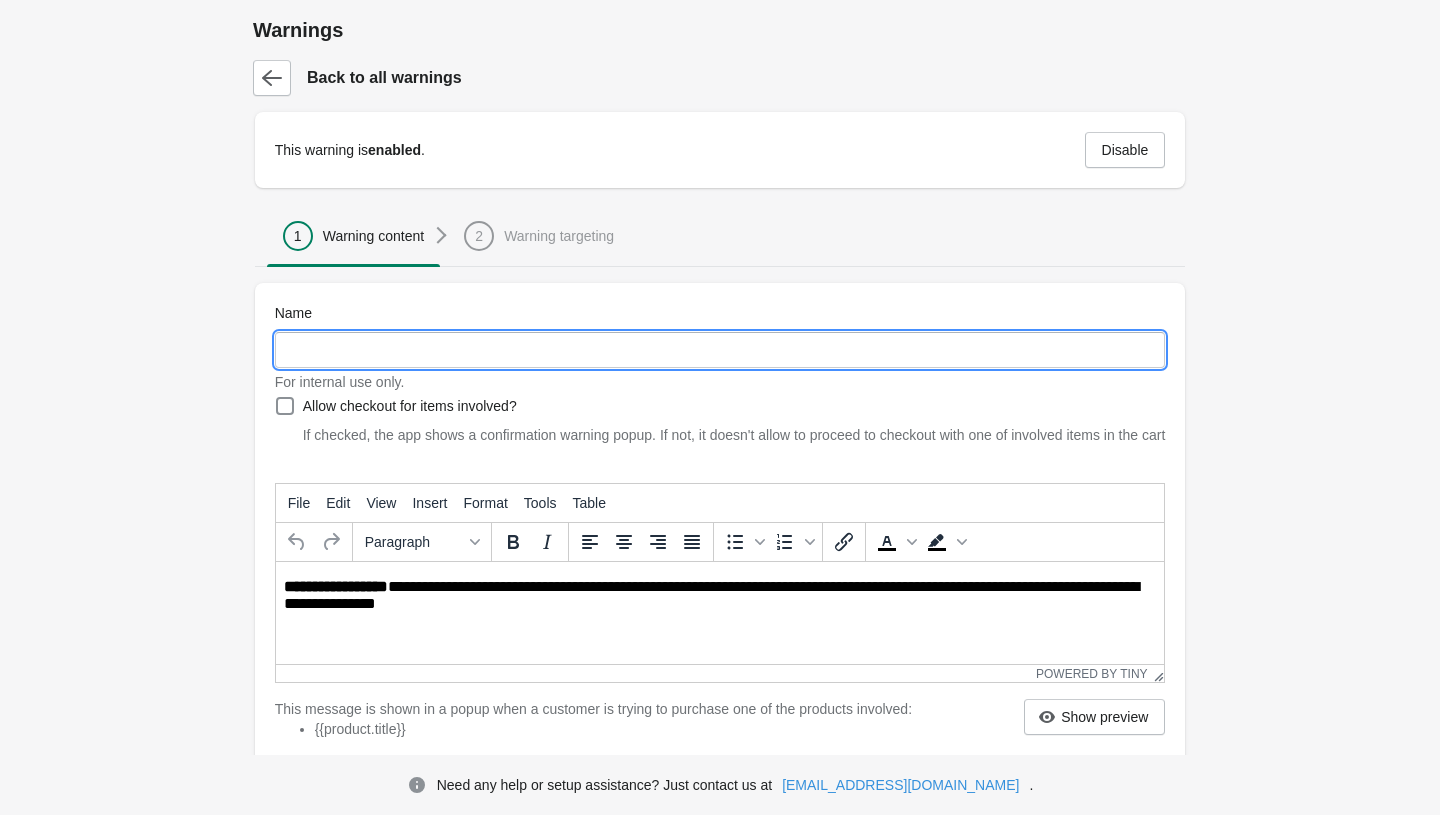 click on "Name" at bounding box center [720, 350] 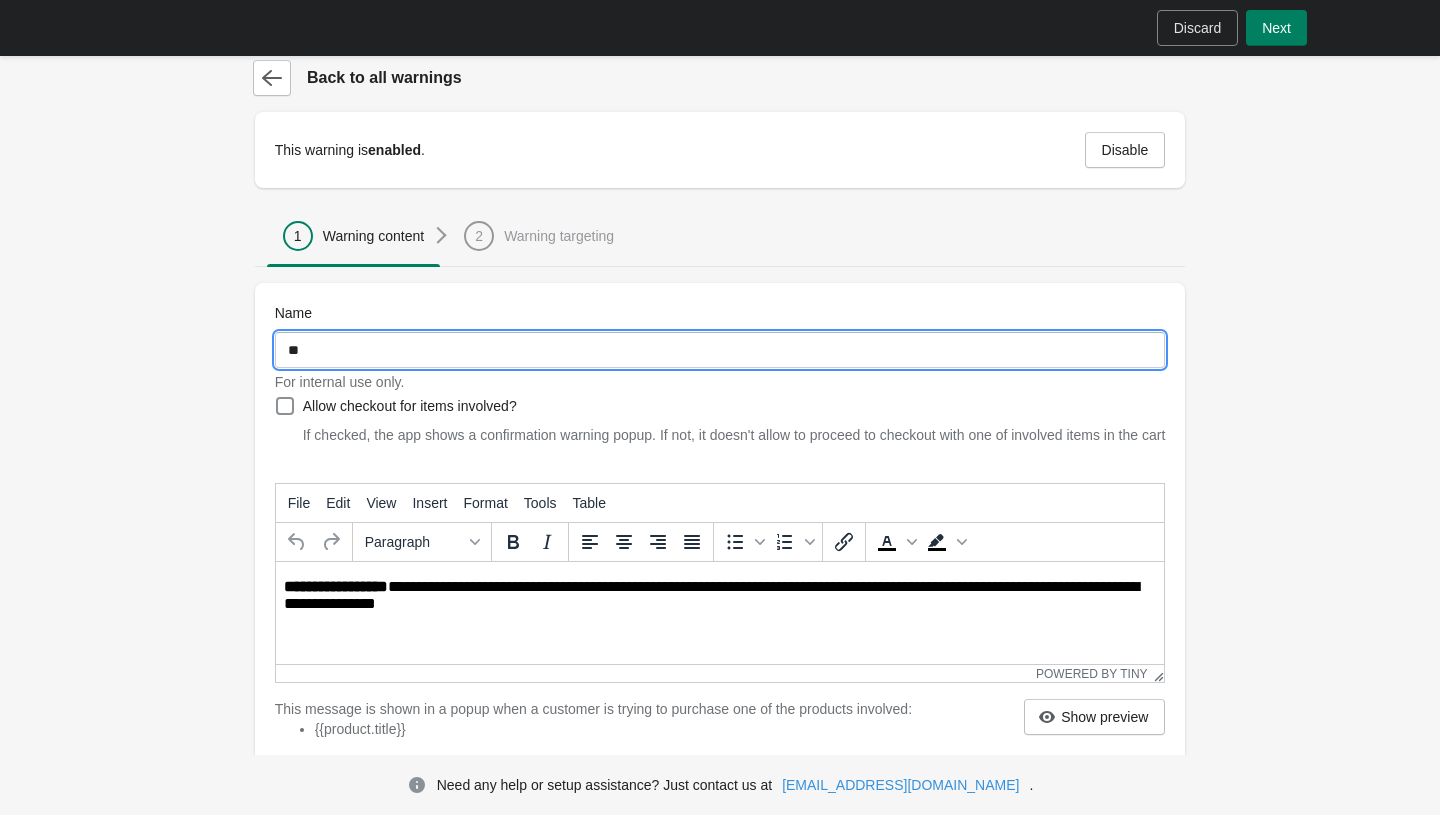 type on "*" 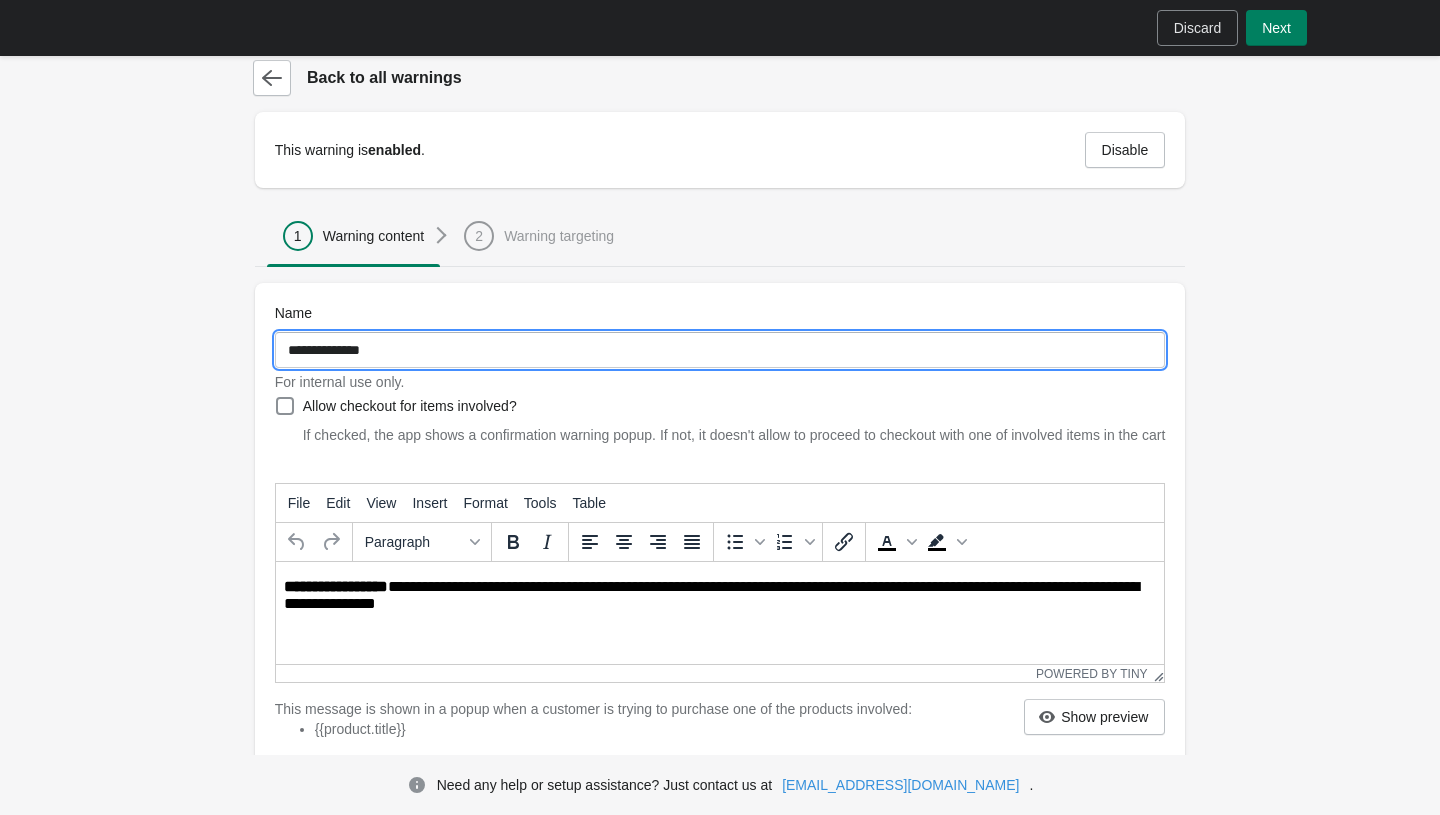 type on "**********" 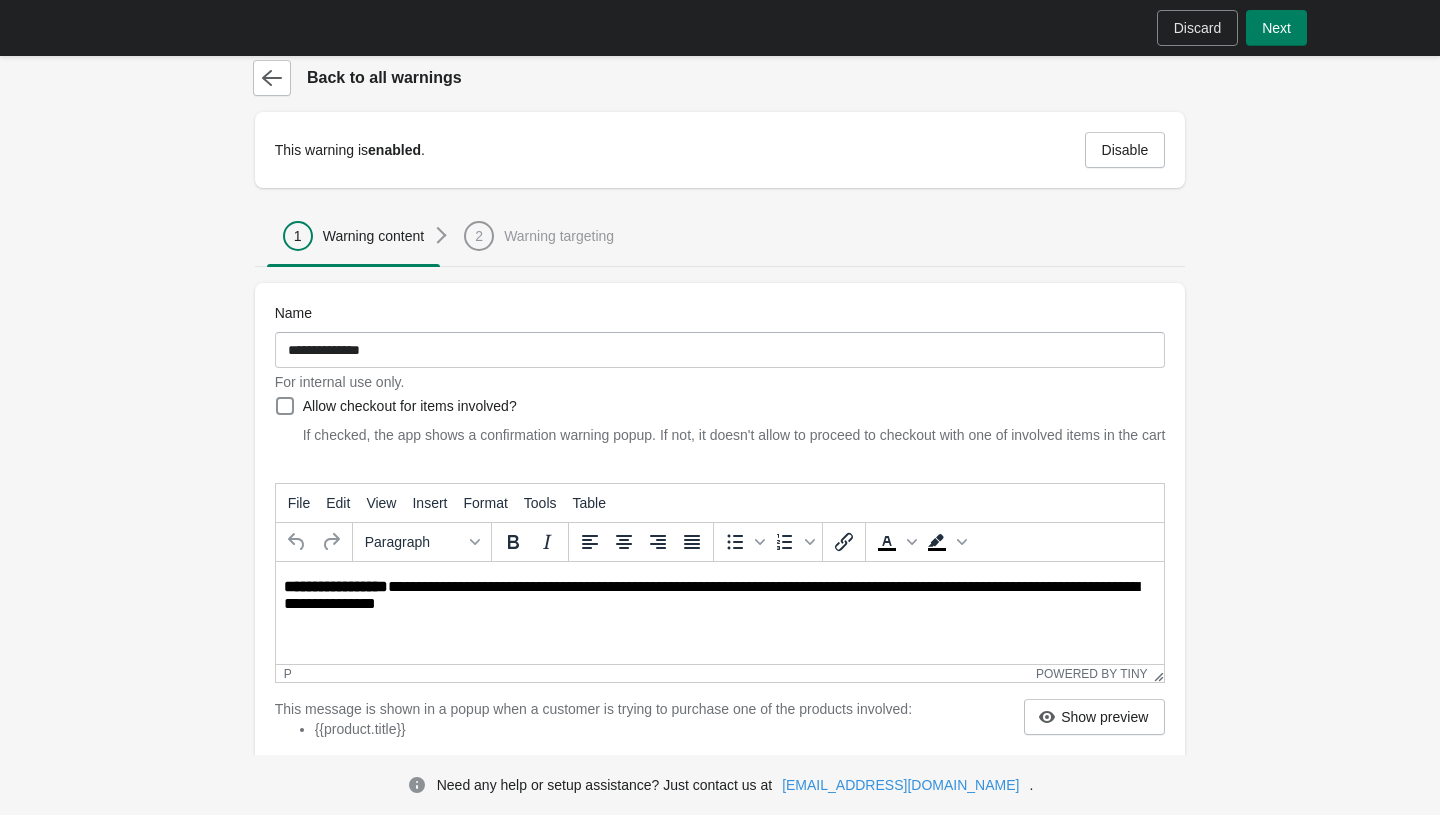 drag, startPoint x: 503, startPoint y: 617, endPoint x: 398, endPoint y: 593, distance: 107.70794 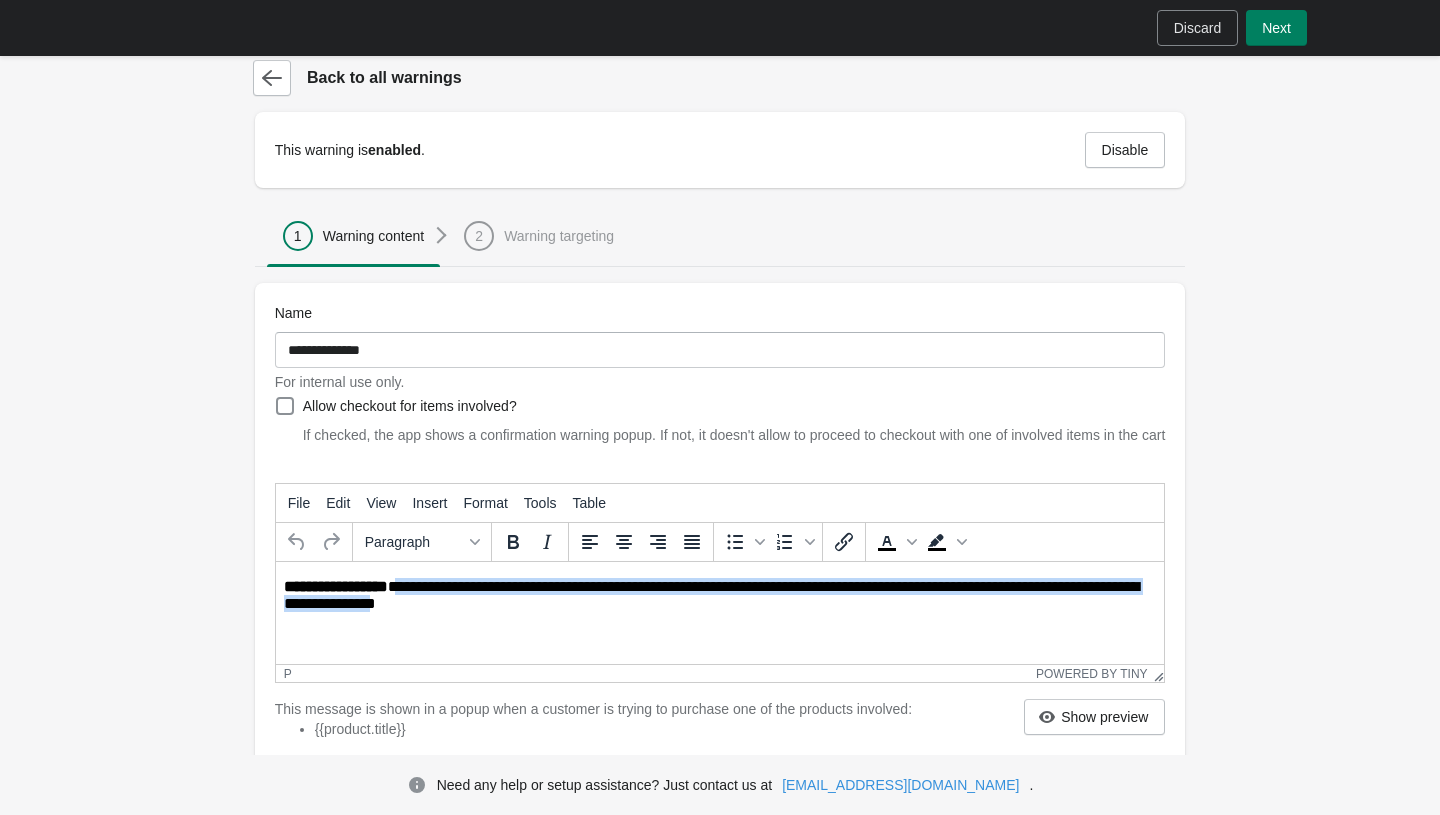 drag, startPoint x: 395, startPoint y: 586, endPoint x: 460, endPoint y: 602, distance: 66.94027 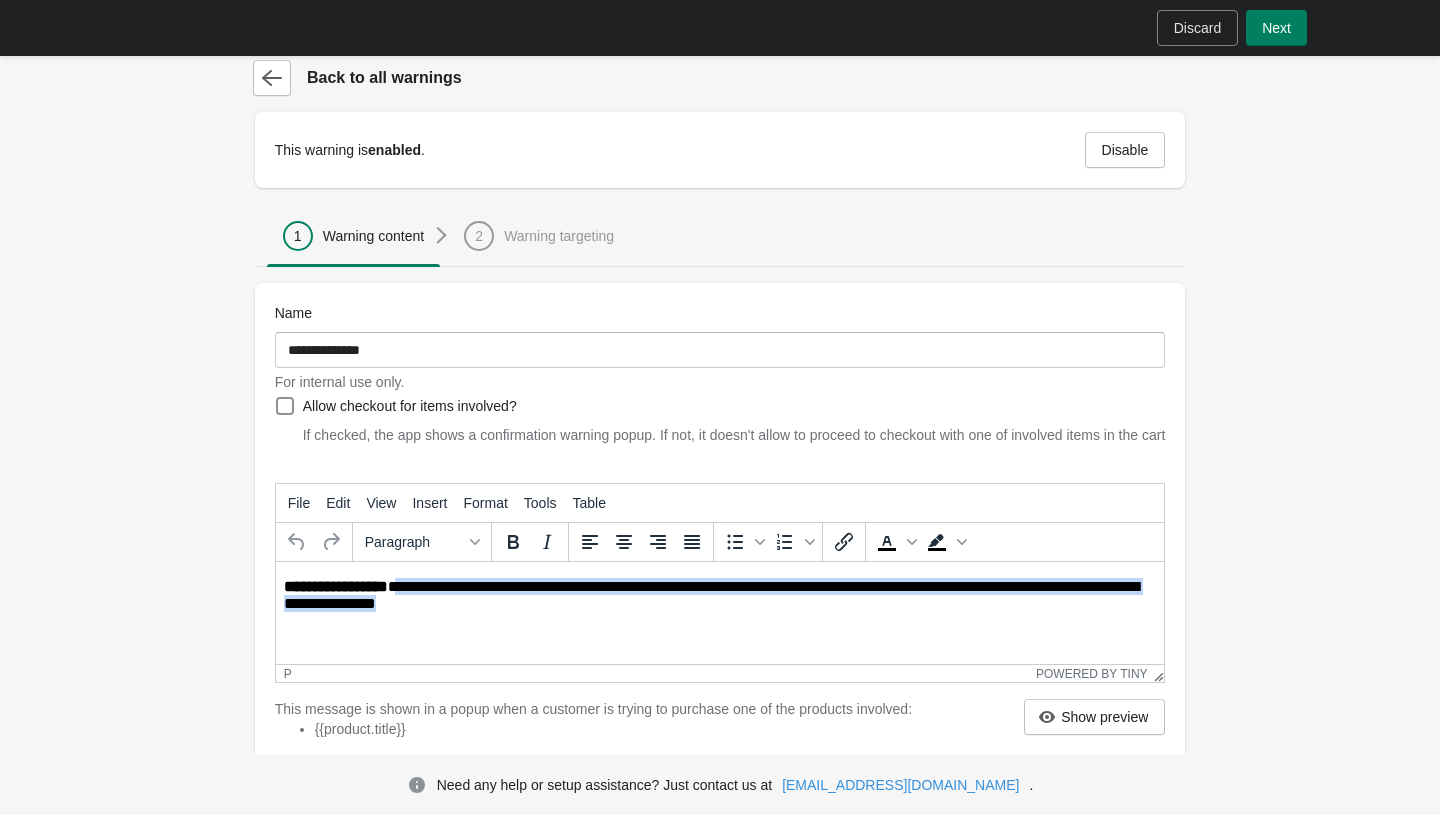 type 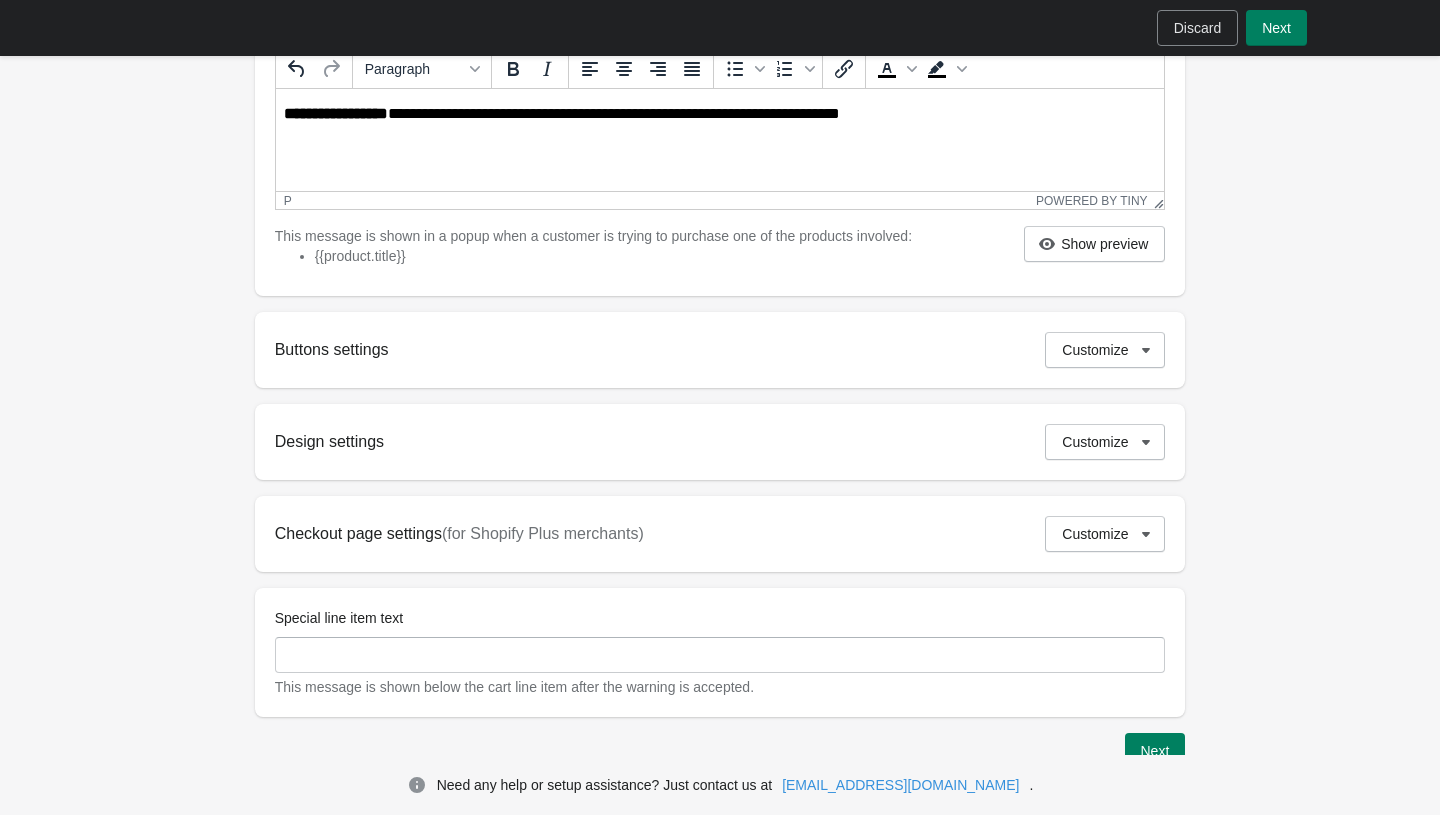 scroll, scrollTop: 533, scrollLeft: 0, axis: vertical 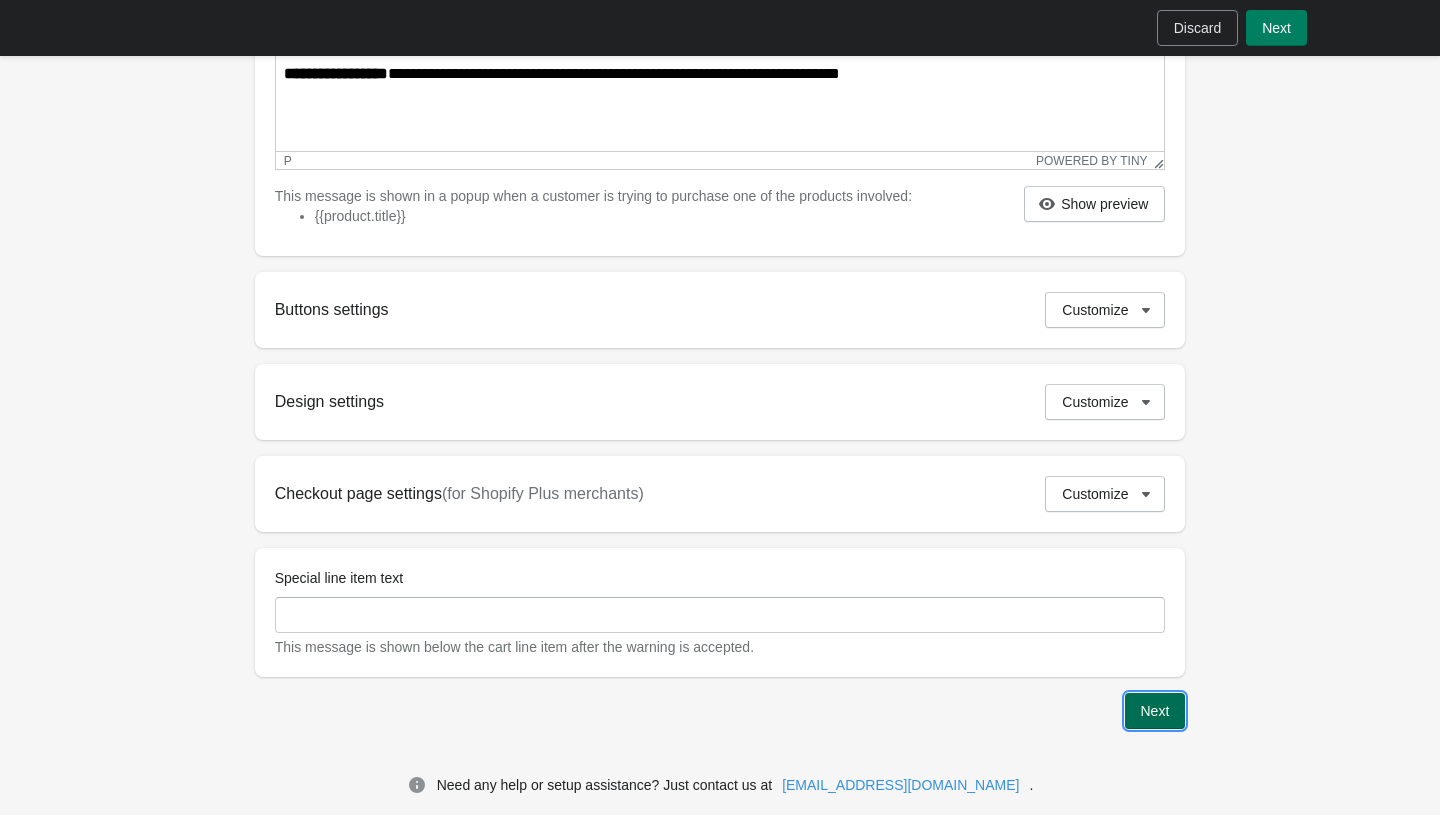click on "Next" at bounding box center [1155, 711] 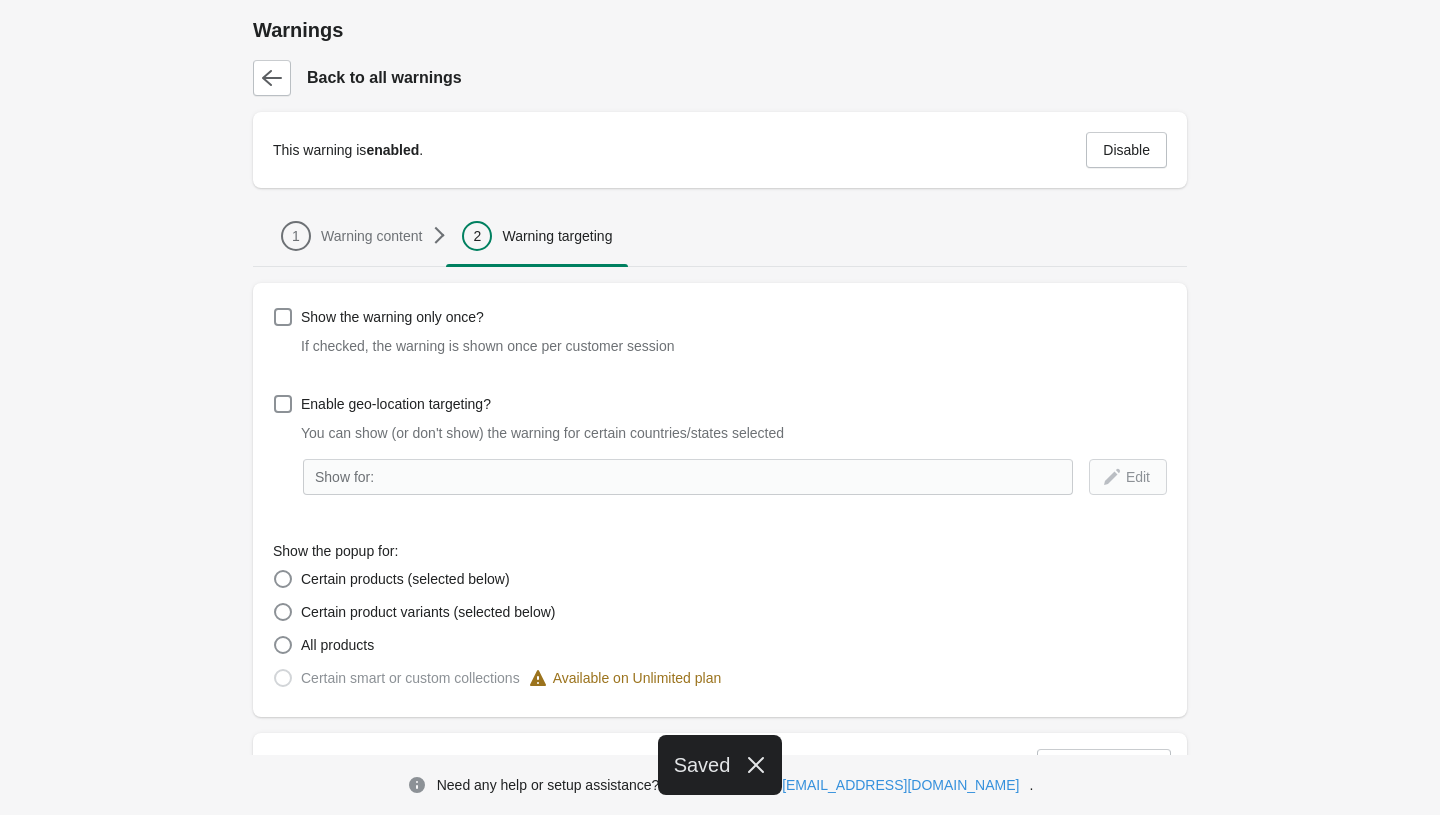 scroll, scrollTop: 253, scrollLeft: 0, axis: vertical 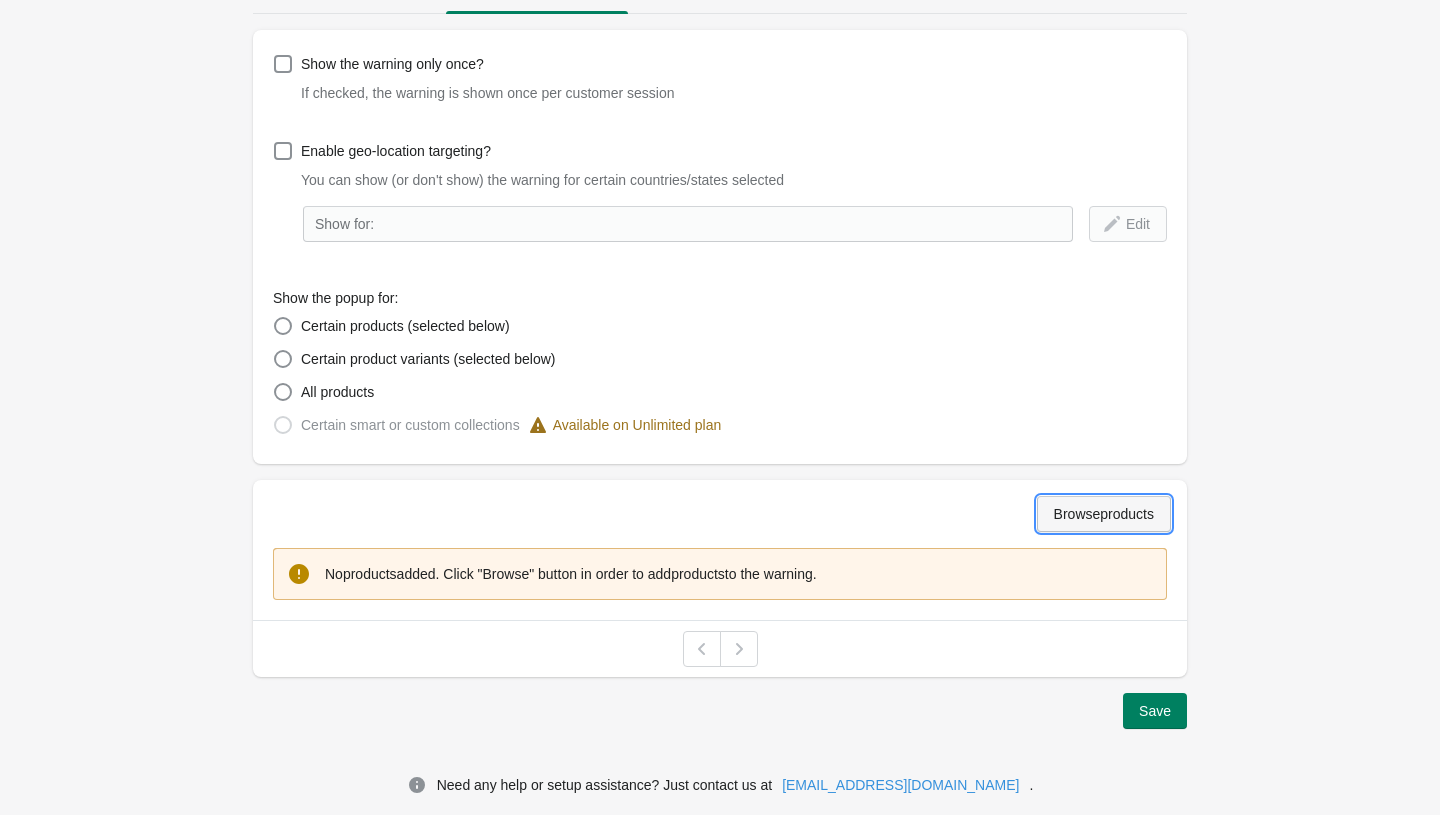 click on "Browse  products" at bounding box center [1104, 514] 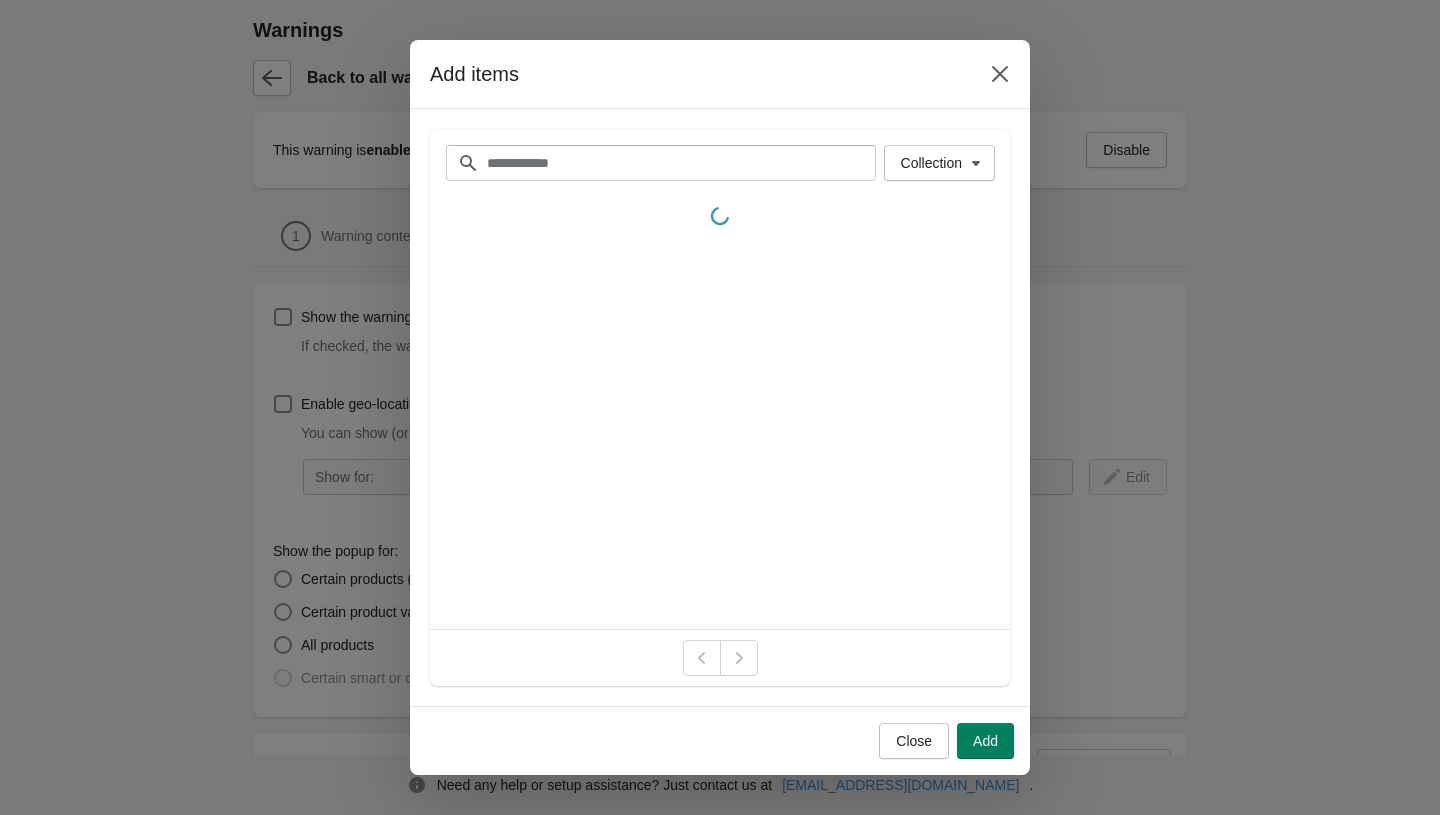 scroll, scrollTop: 253, scrollLeft: 0, axis: vertical 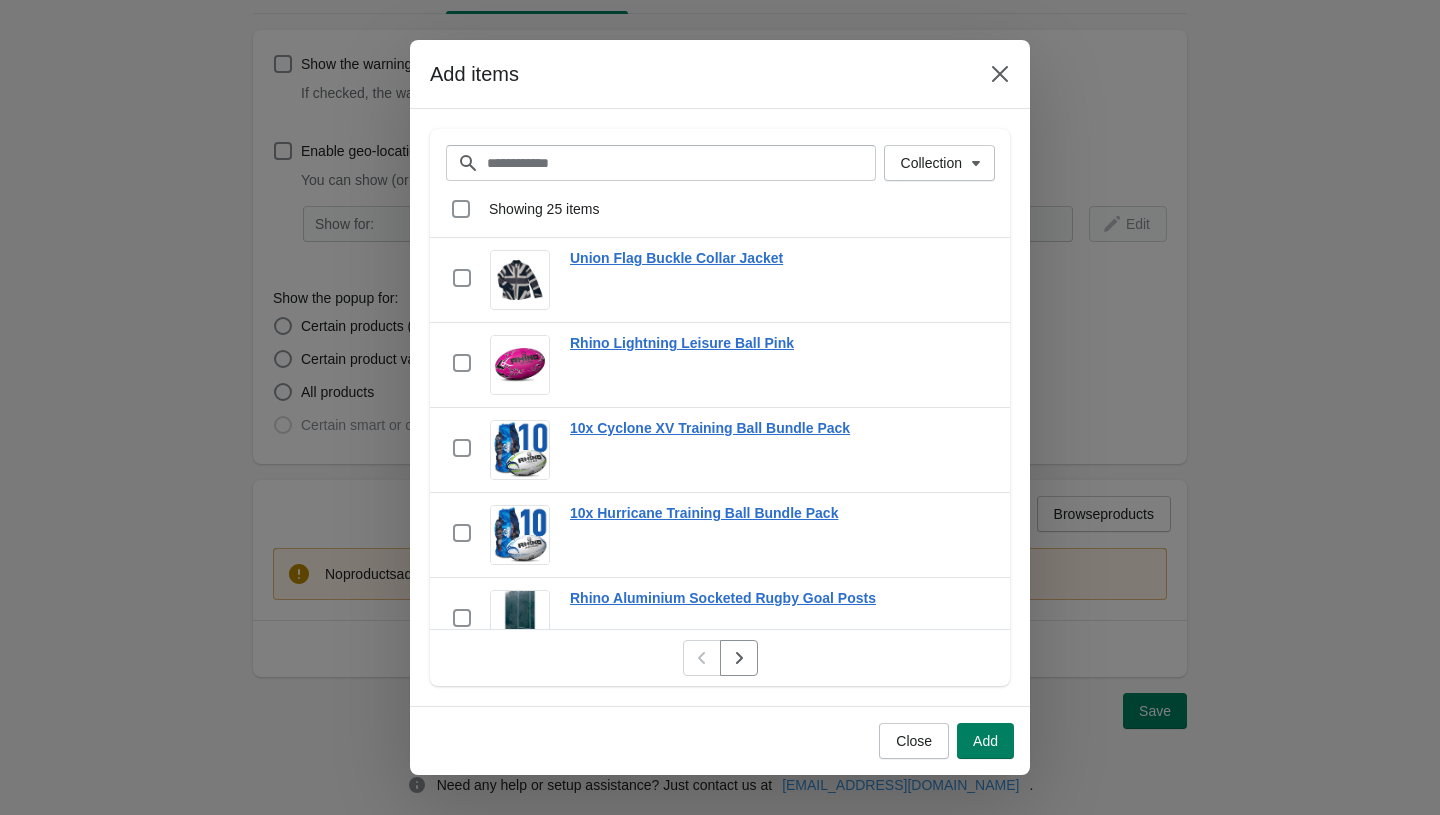 click on "Showing 25 items Select all 25 items Showing 25 items Select Select all 25 items 0 selected Actions" at bounding box center (720, 209) 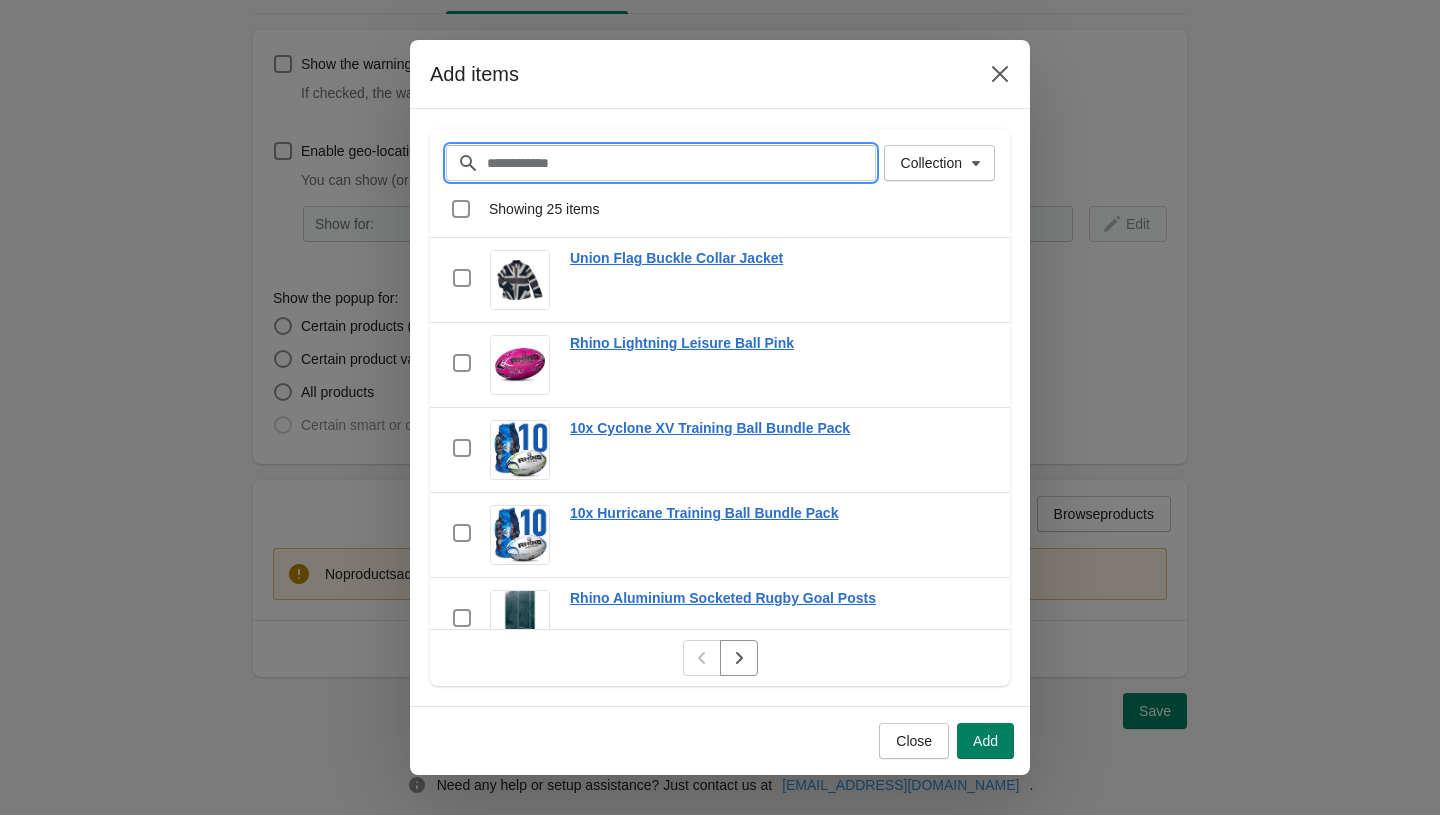 click on "Filter items" at bounding box center [681, 163] 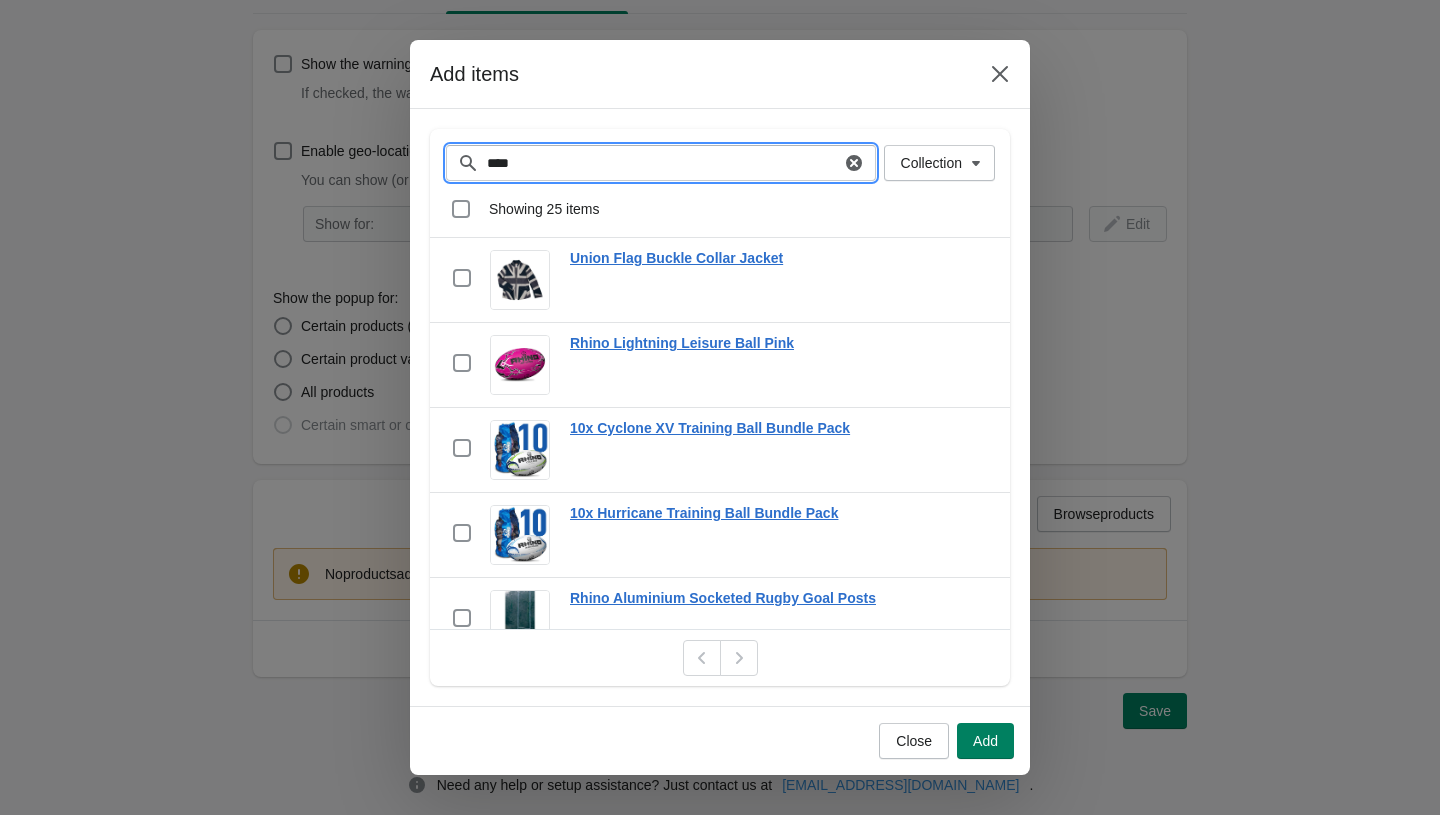 click on "***" at bounding box center (663, 163) 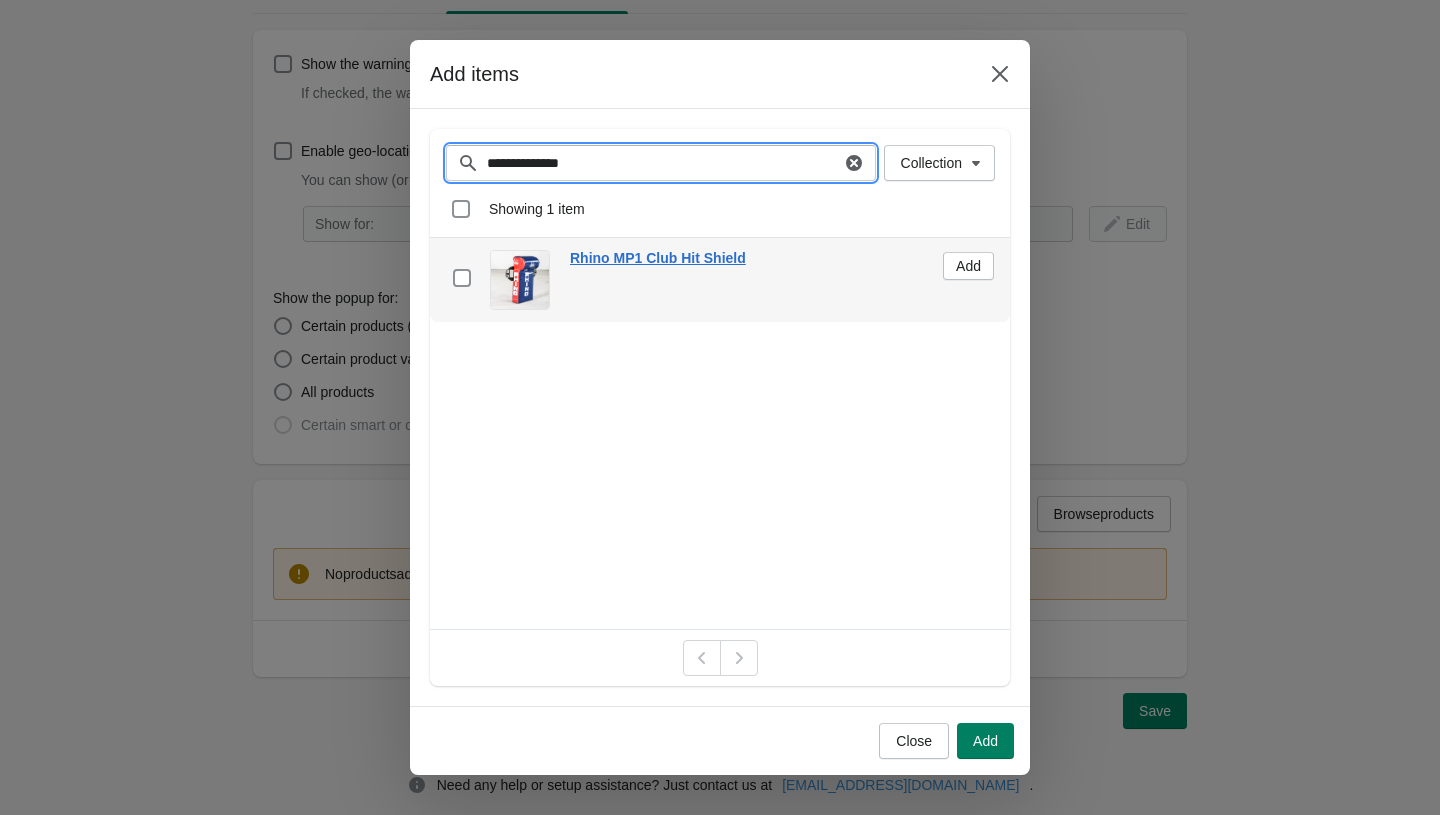 type on "**********" 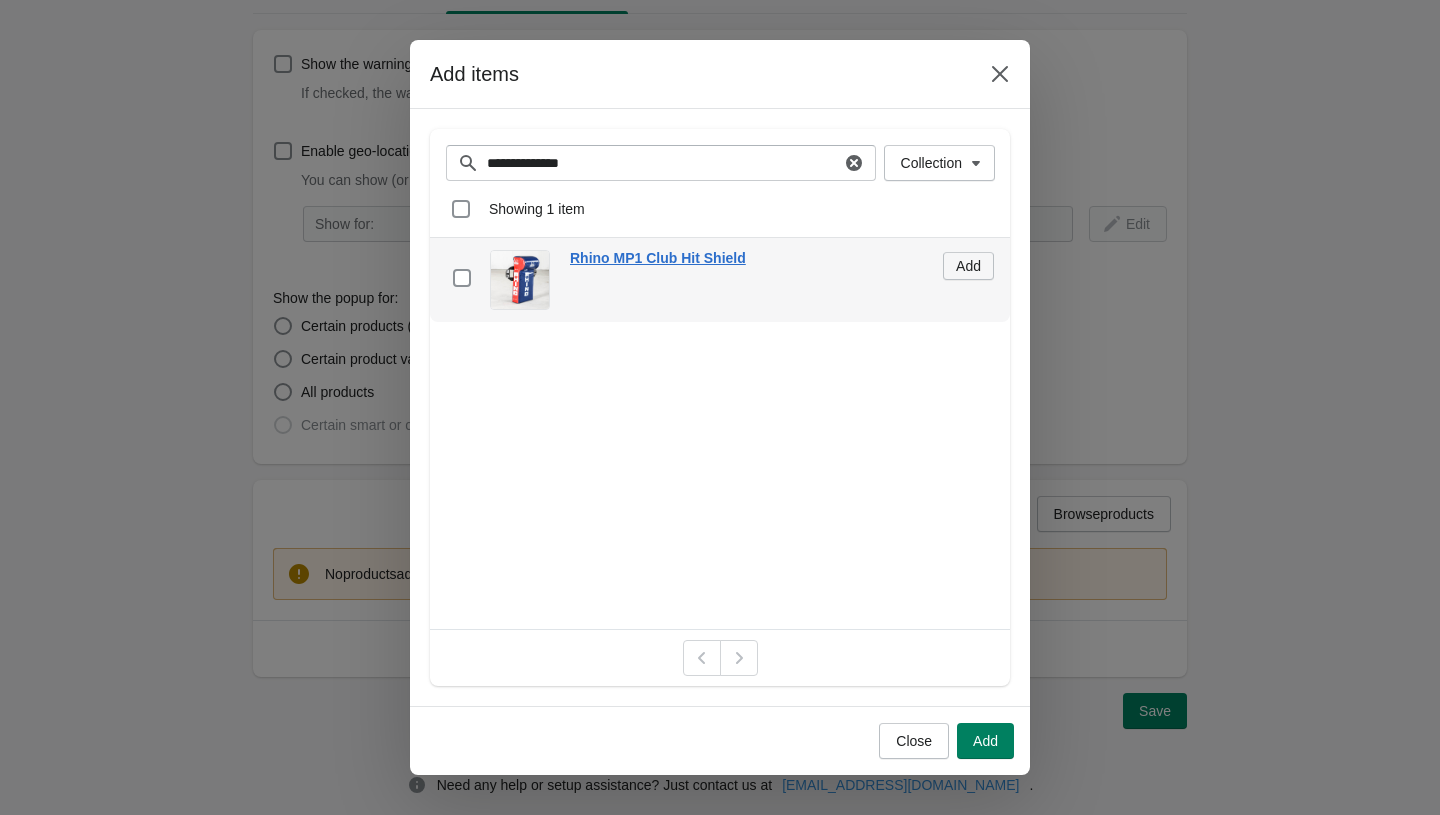 click on "Add" at bounding box center (968, 266) 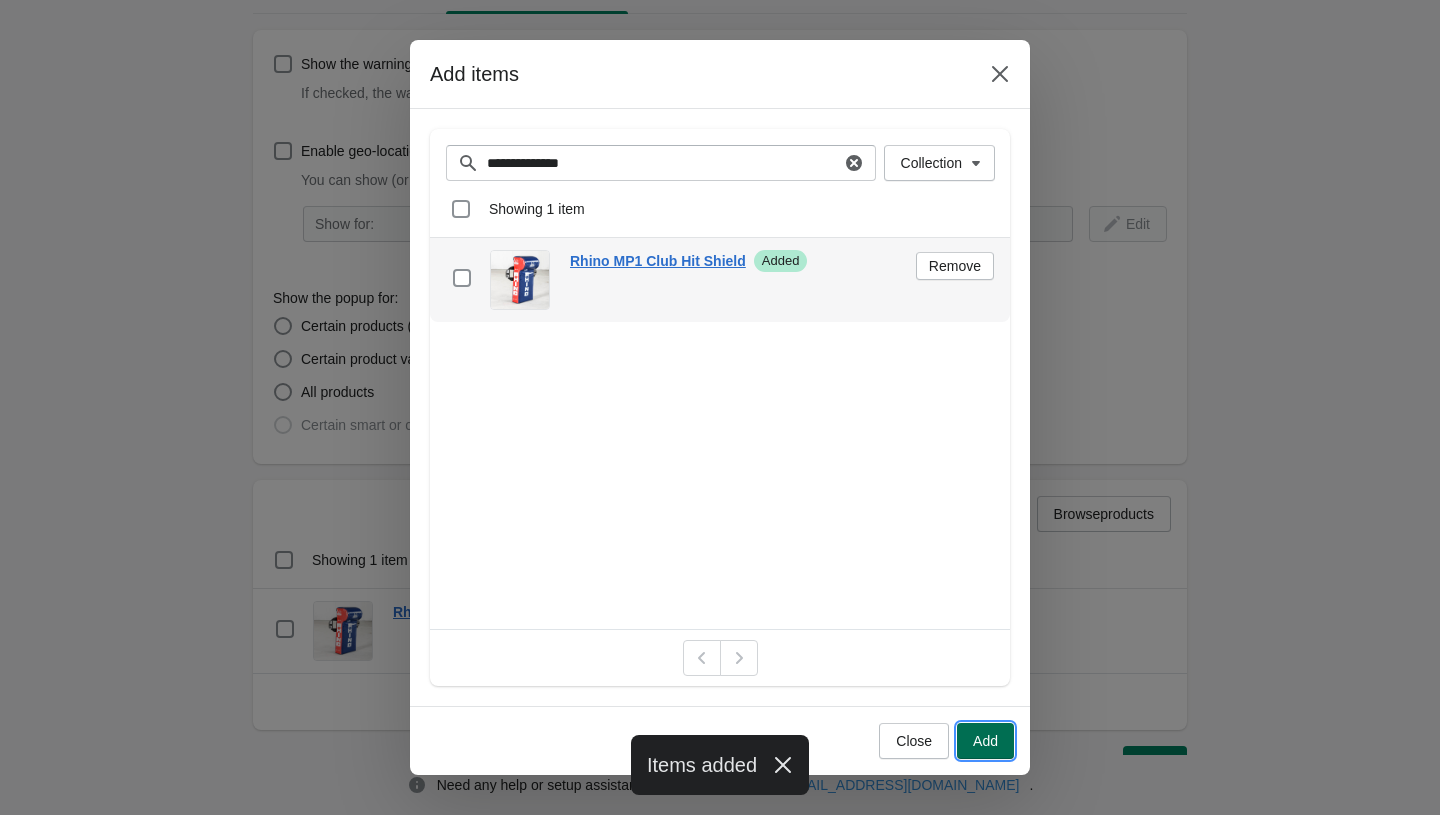 click on "Add" at bounding box center [985, 741] 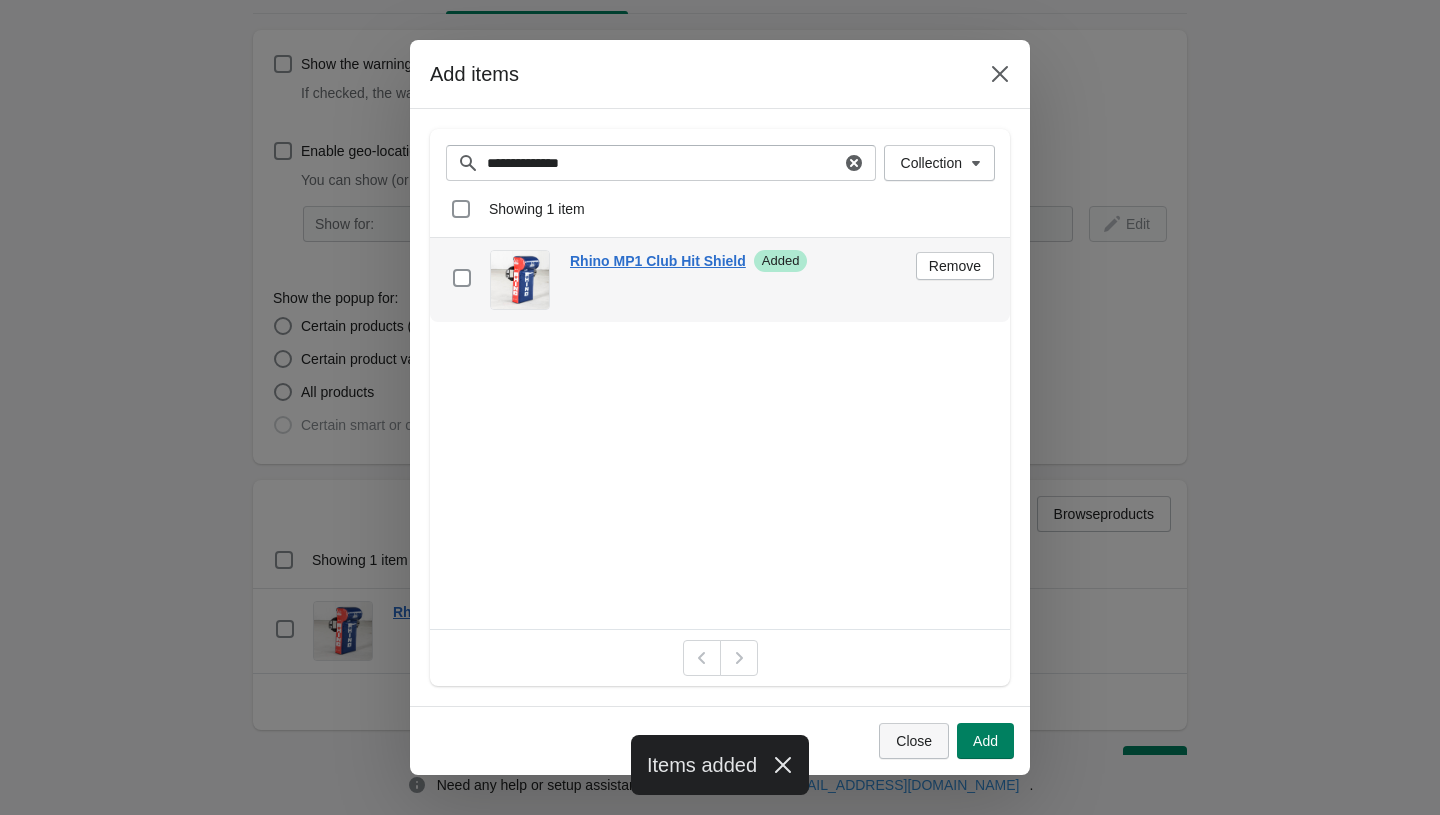 click on "Close" at bounding box center [914, 741] 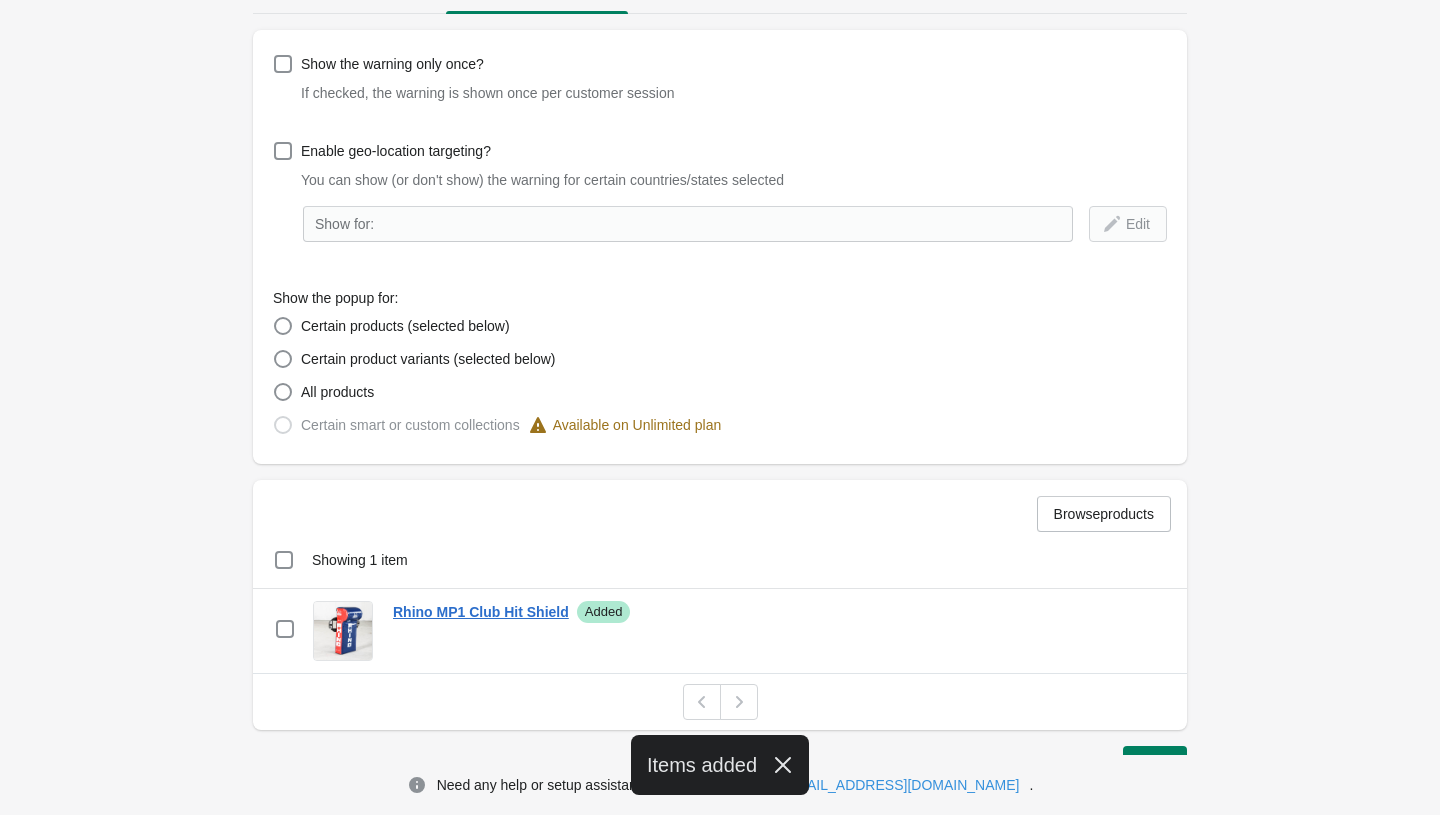 scroll, scrollTop: 306, scrollLeft: 0, axis: vertical 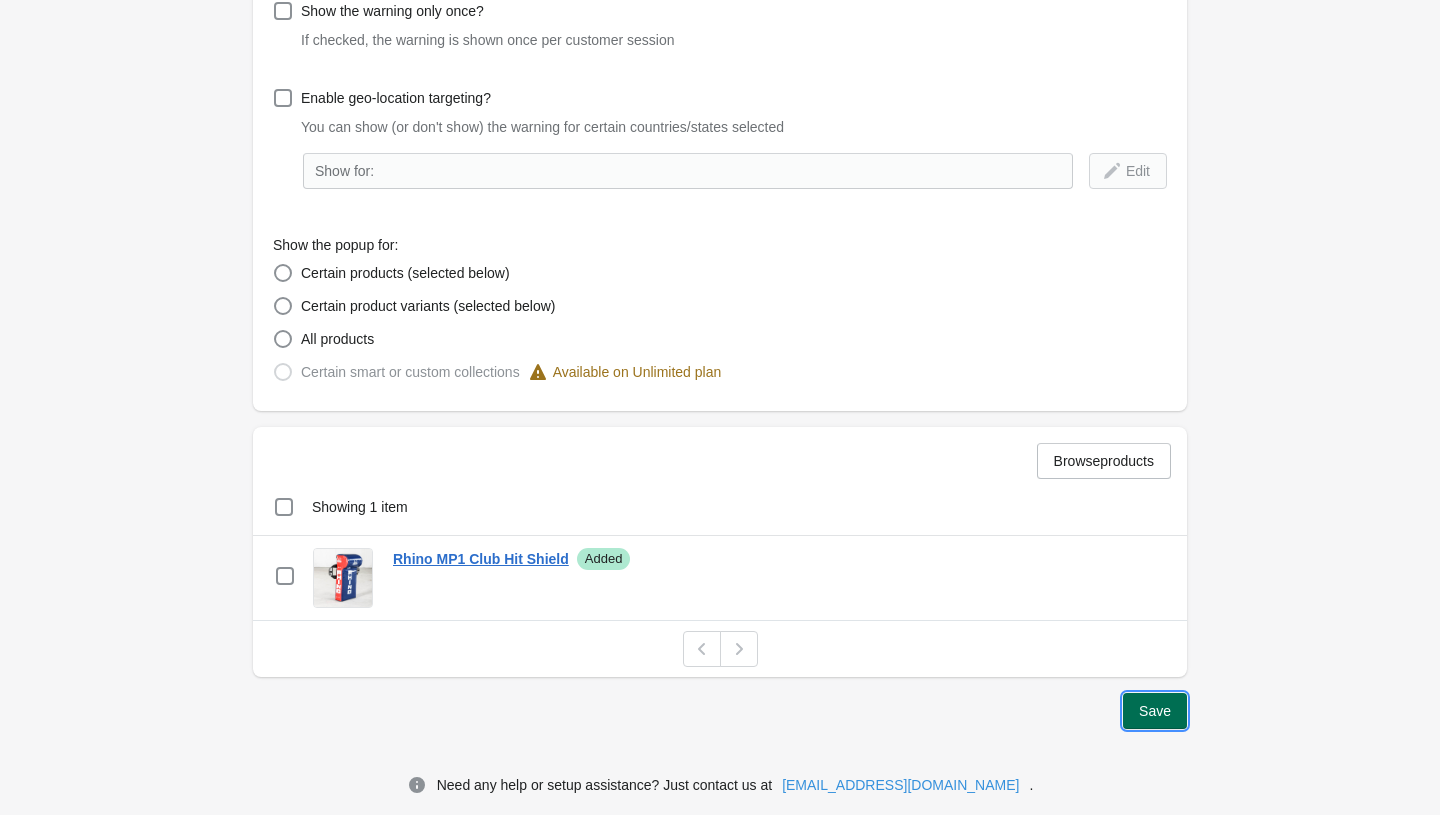 click on "Save" at bounding box center (1155, 711) 